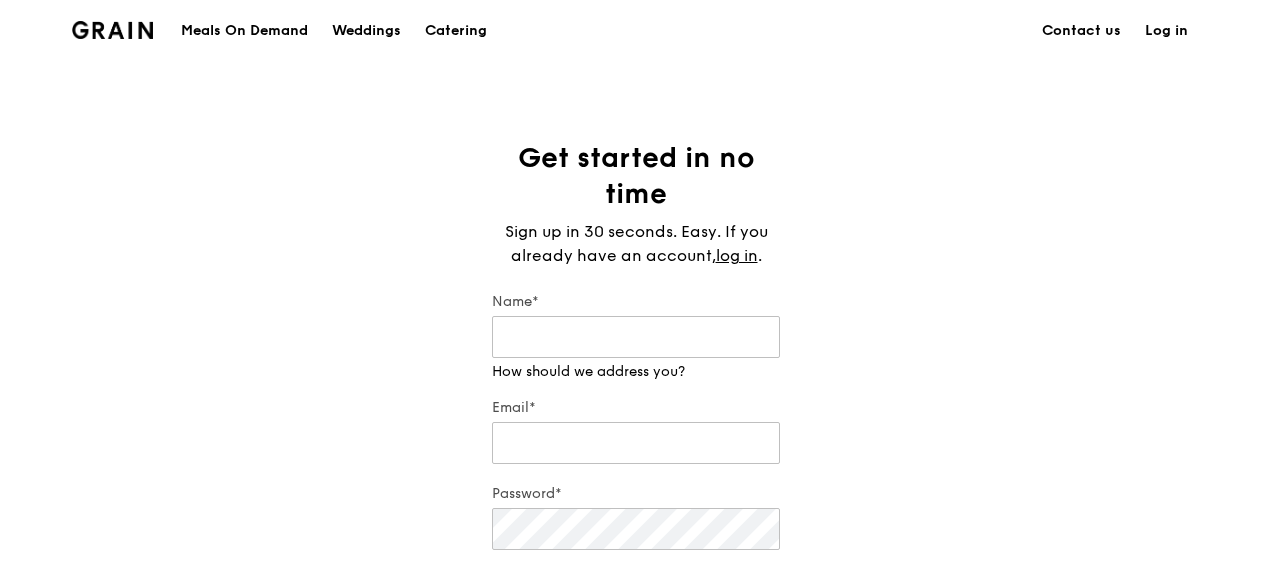 scroll, scrollTop: 0, scrollLeft: 0, axis: both 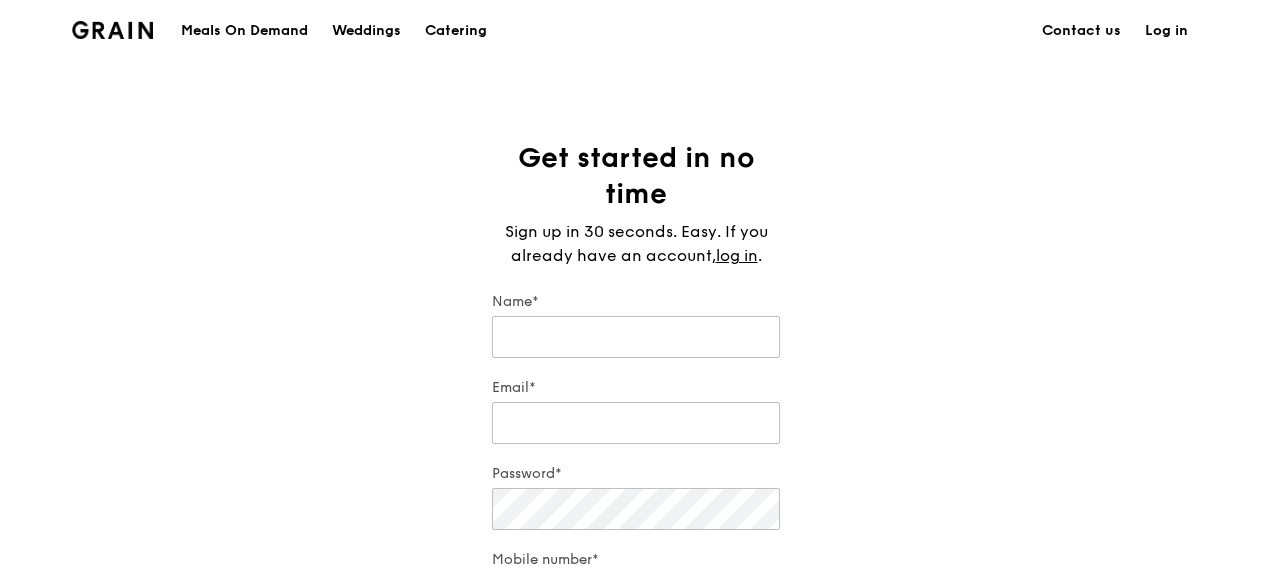click on "Log in" at bounding box center (1166, 31) 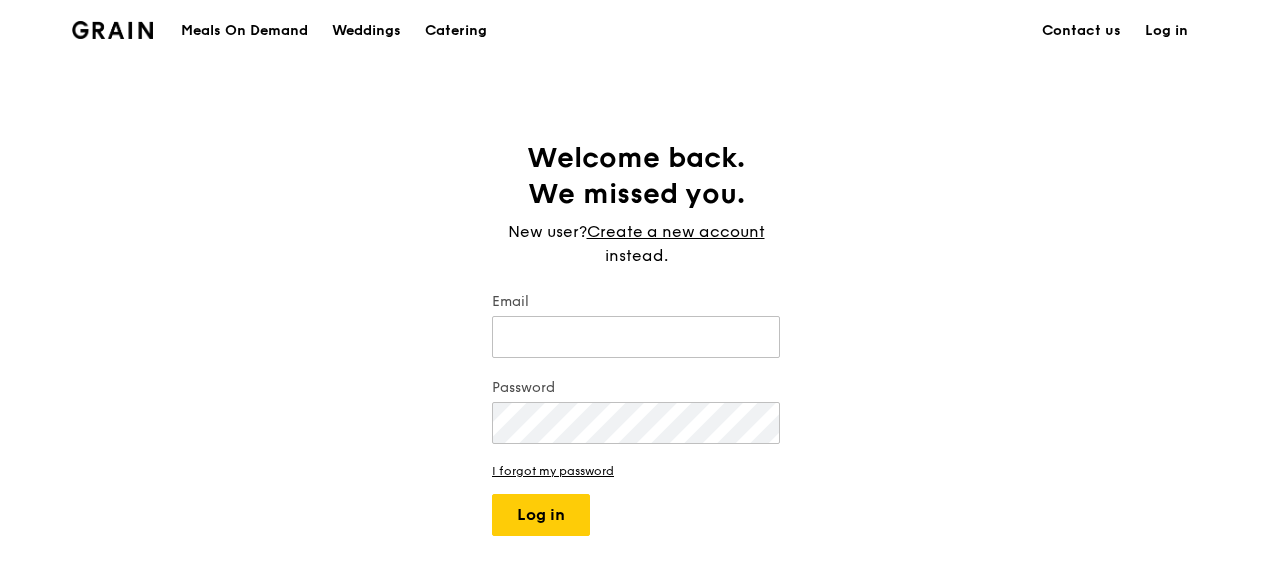 click on "Log in" at bounding box center (1166, 31) 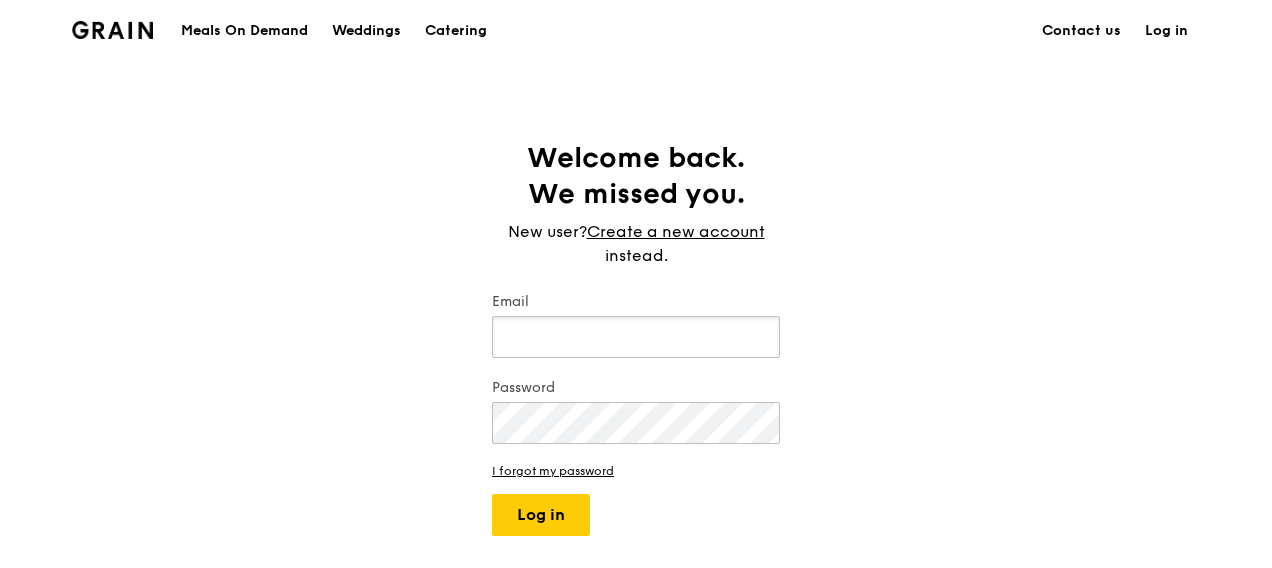 click on "Email" at bounding box center [636, 337] 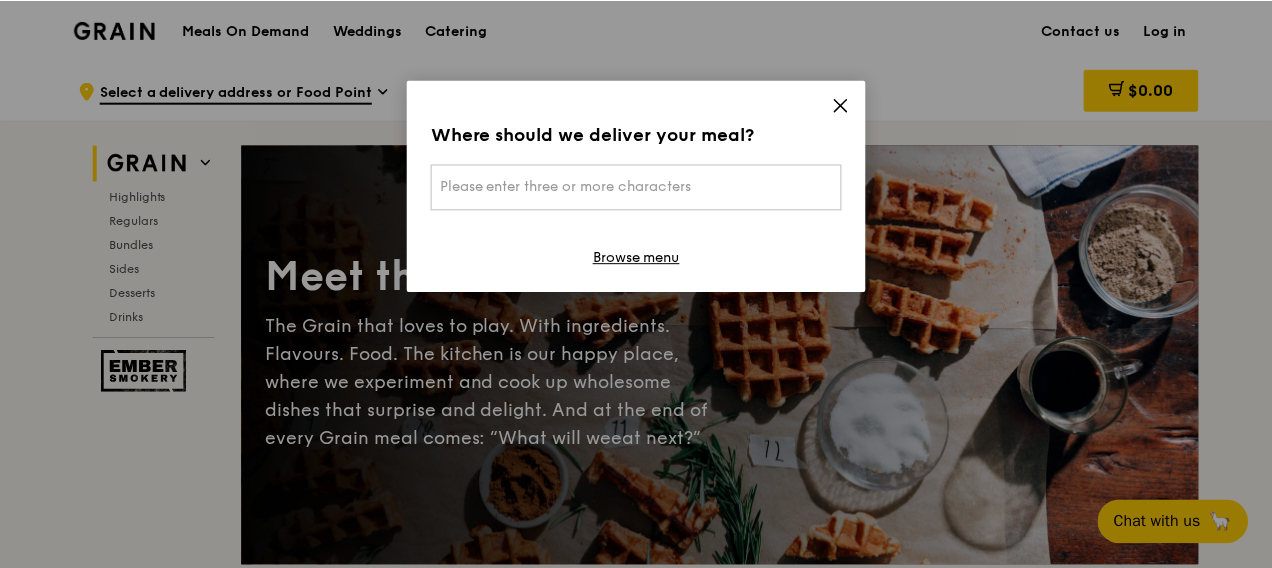 scroll, scrollTop: 0, scrollLeft: 0, axis: both 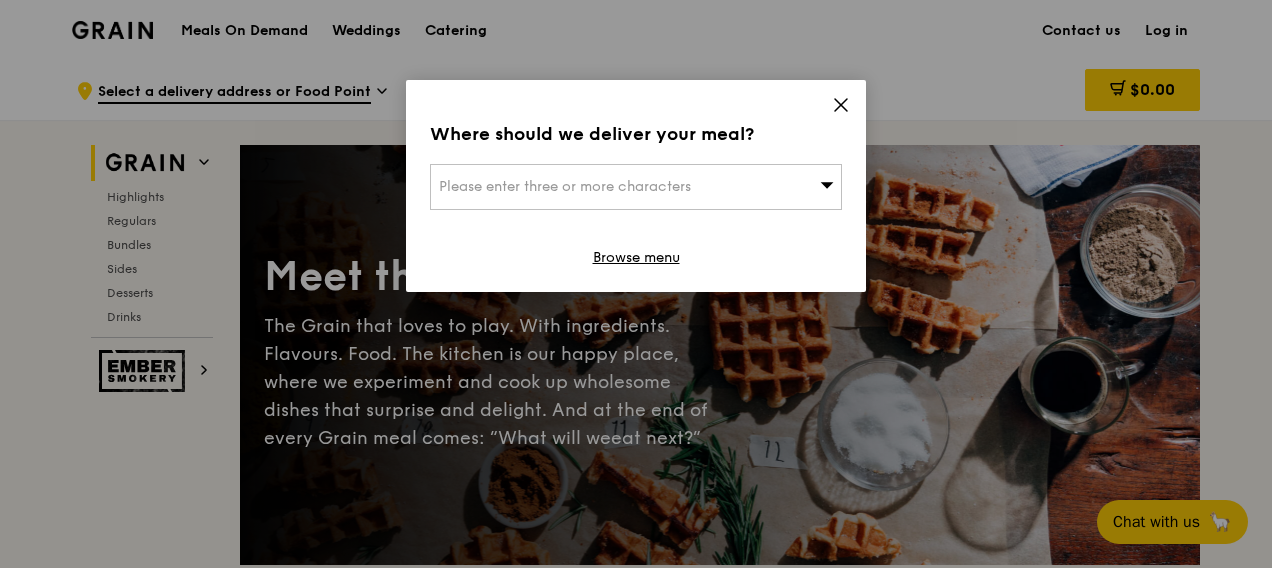 click 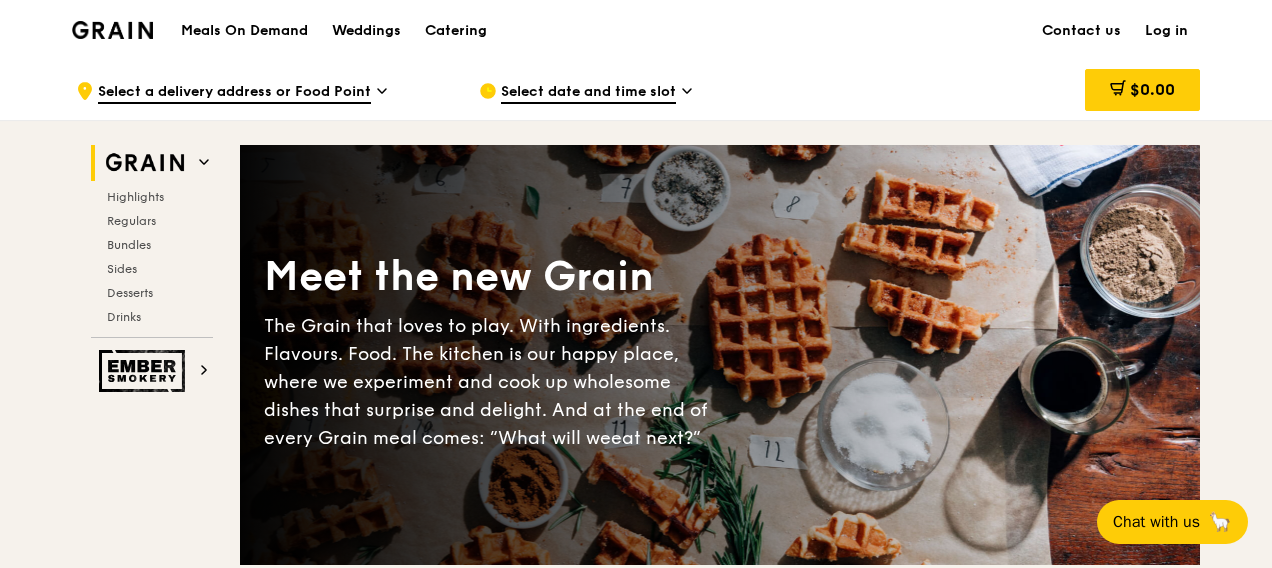 click on "Log in" at bounding box center [1166, 31] 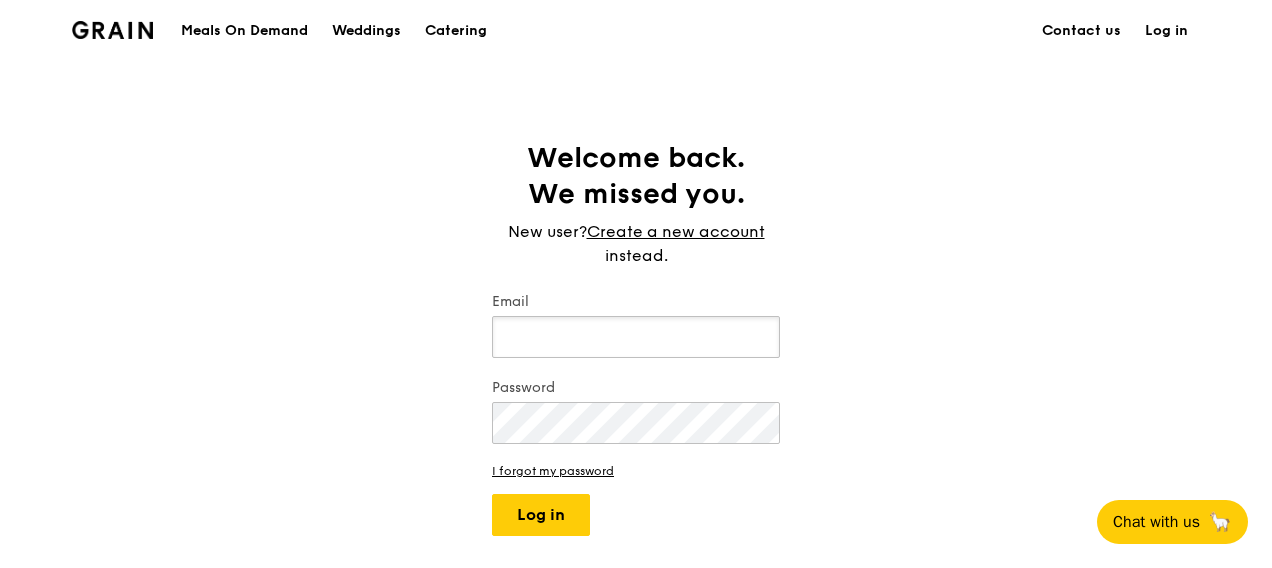 paste on "tongjing@businessmedia.asia" 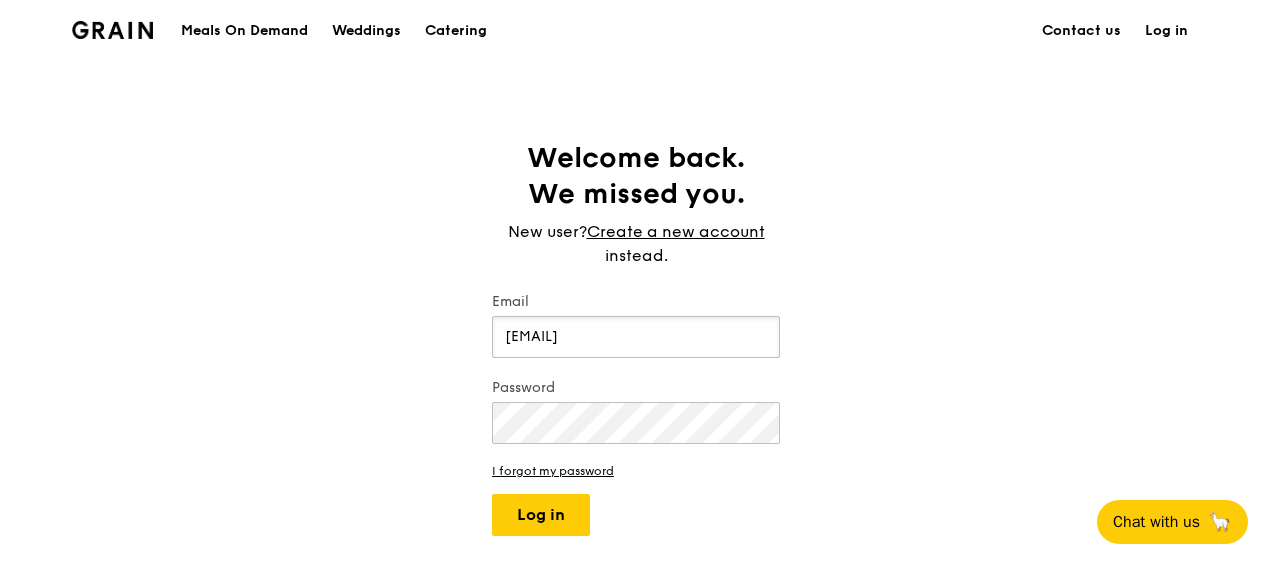 type on "tongjing@businessmedia.asia" 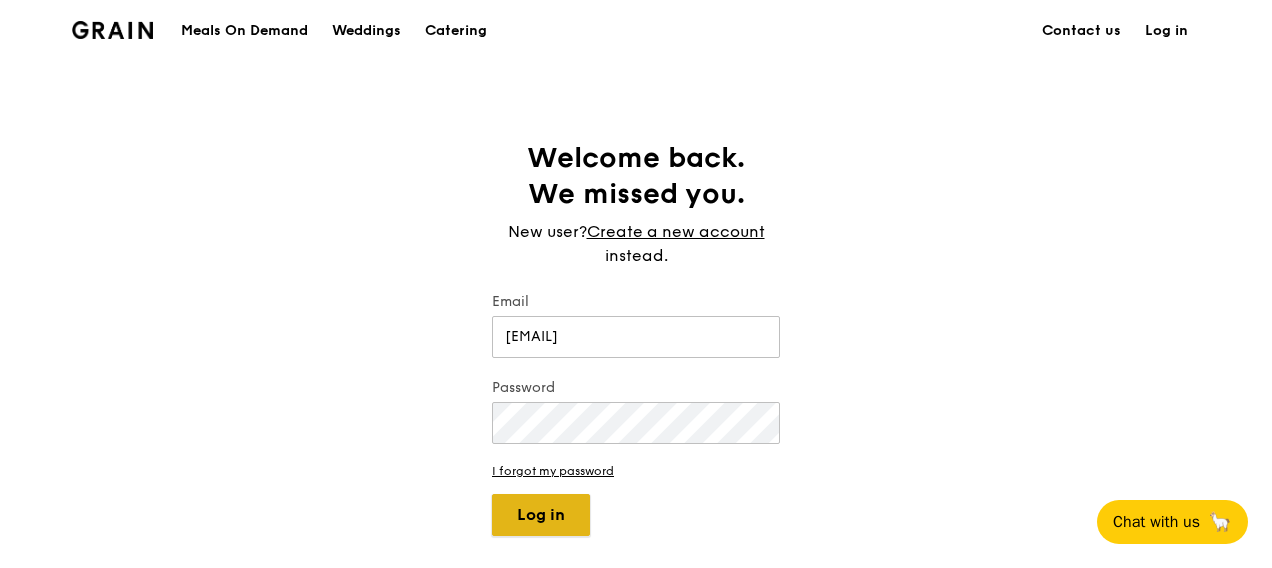 click on "Log in" at bounding box center [541, 515] 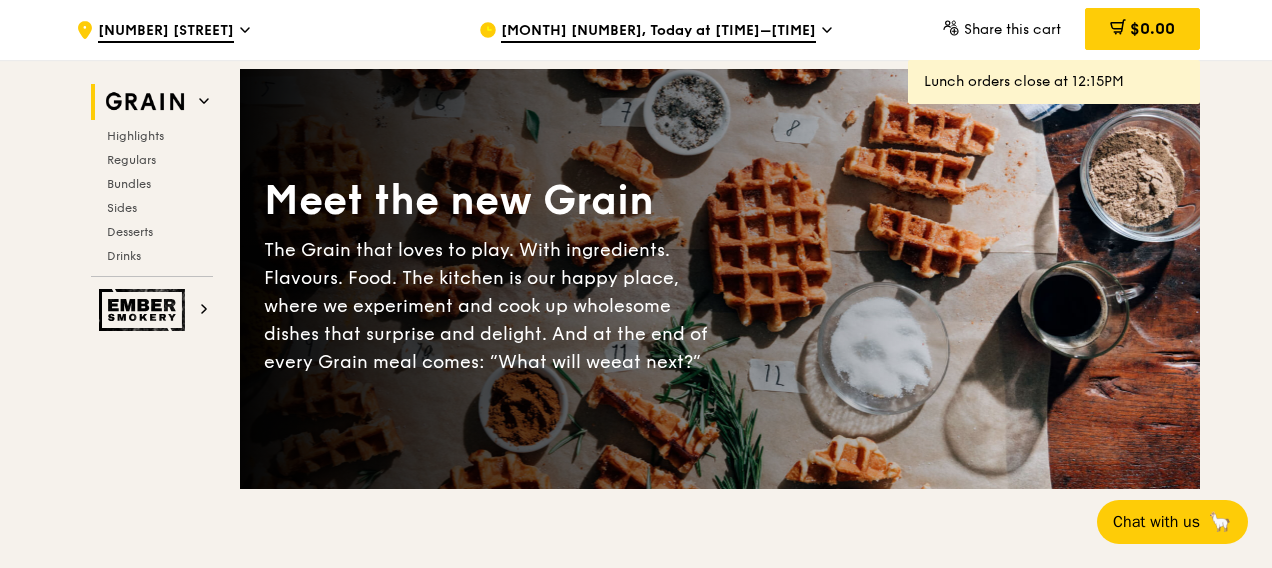 scroll, scrollTop: 77, scrollLeft: 0, axis: vertical 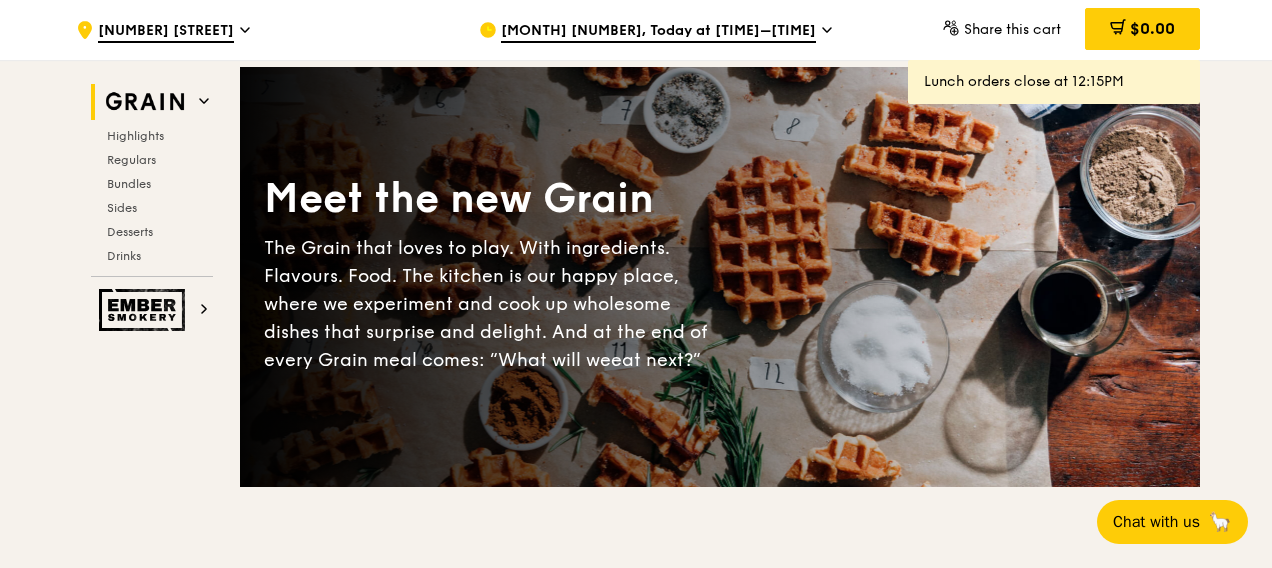 click on "Aug 7, Today at 11:30AM–12:30PM" at bounding box center (658, 32) 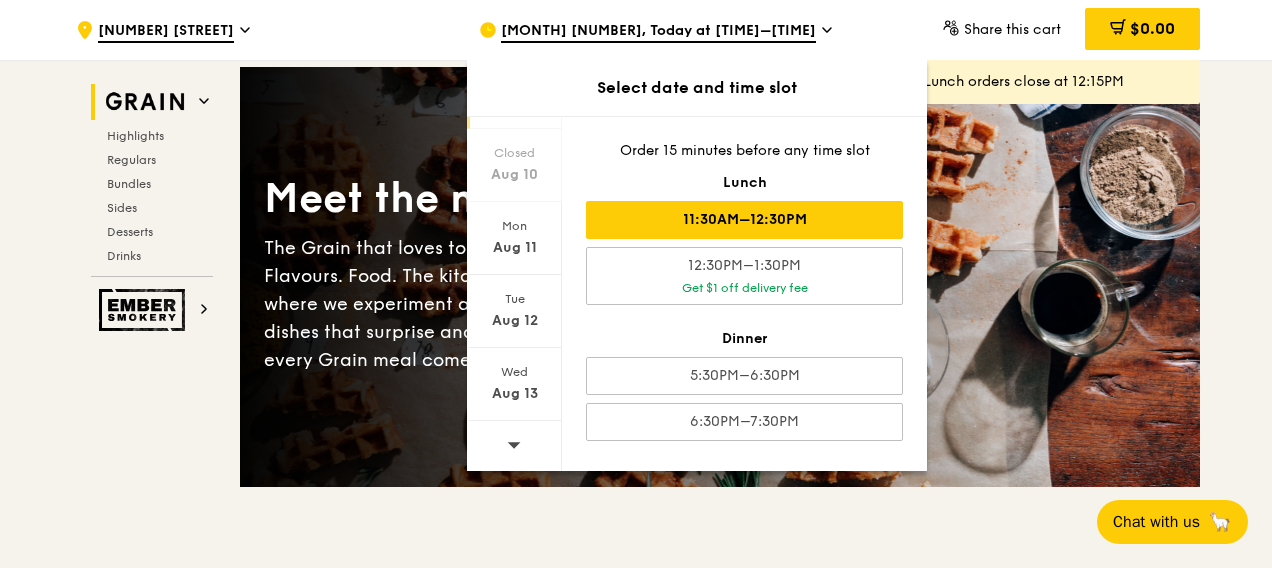 scroll, scrollTop: 260, scrollLeft: 0, axis: vertical 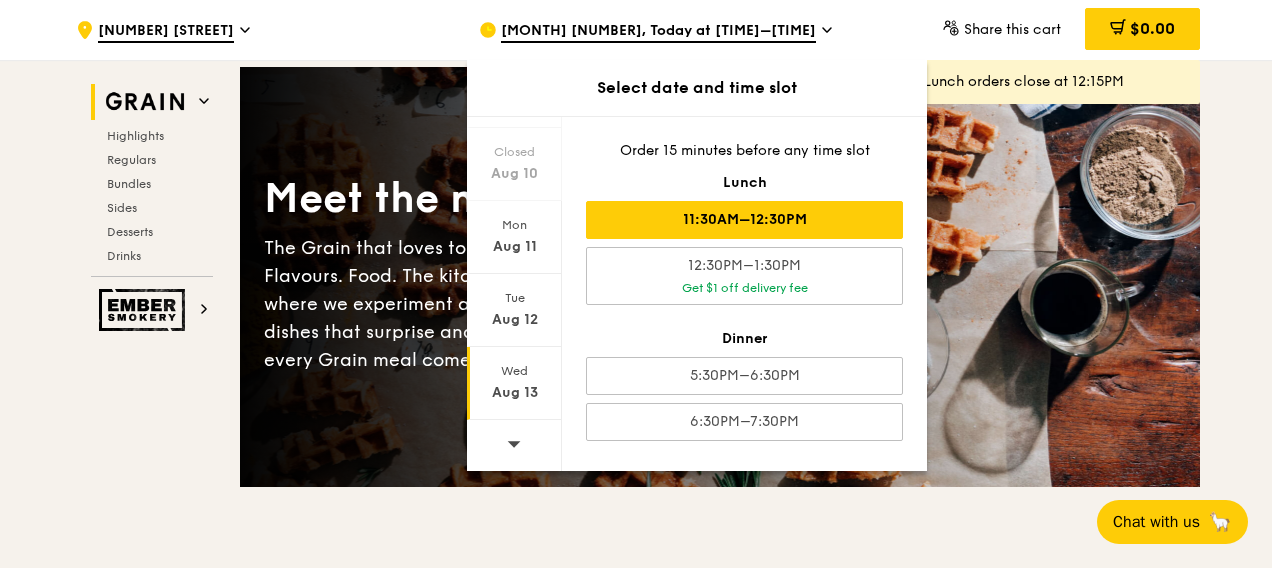 click on "Aug 13" at bounding box center [514, 393] 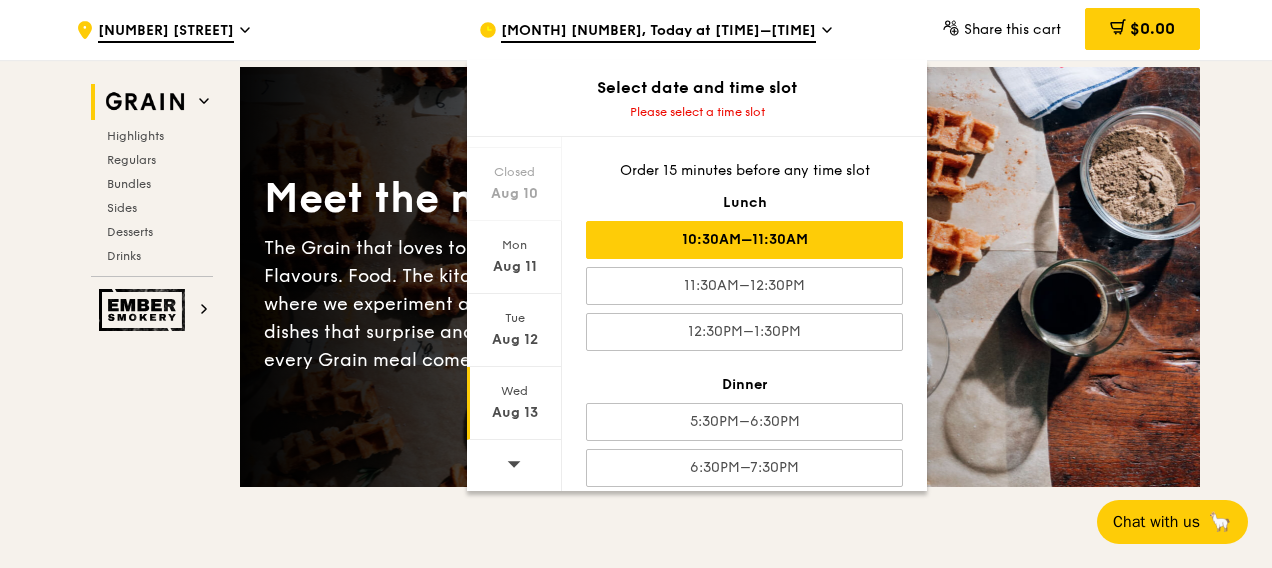 click on "10:30AM–11:30AM" at bounding box center (744, 240) 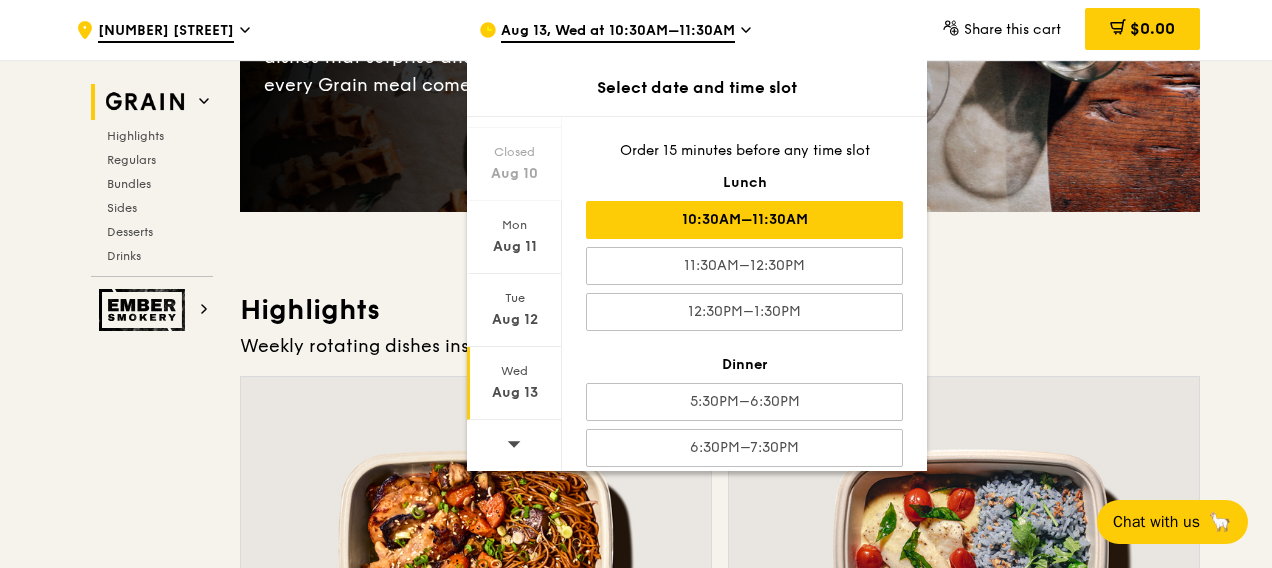 scroll, scrollTop: 398, scrollLeft: 0, axis: vertical 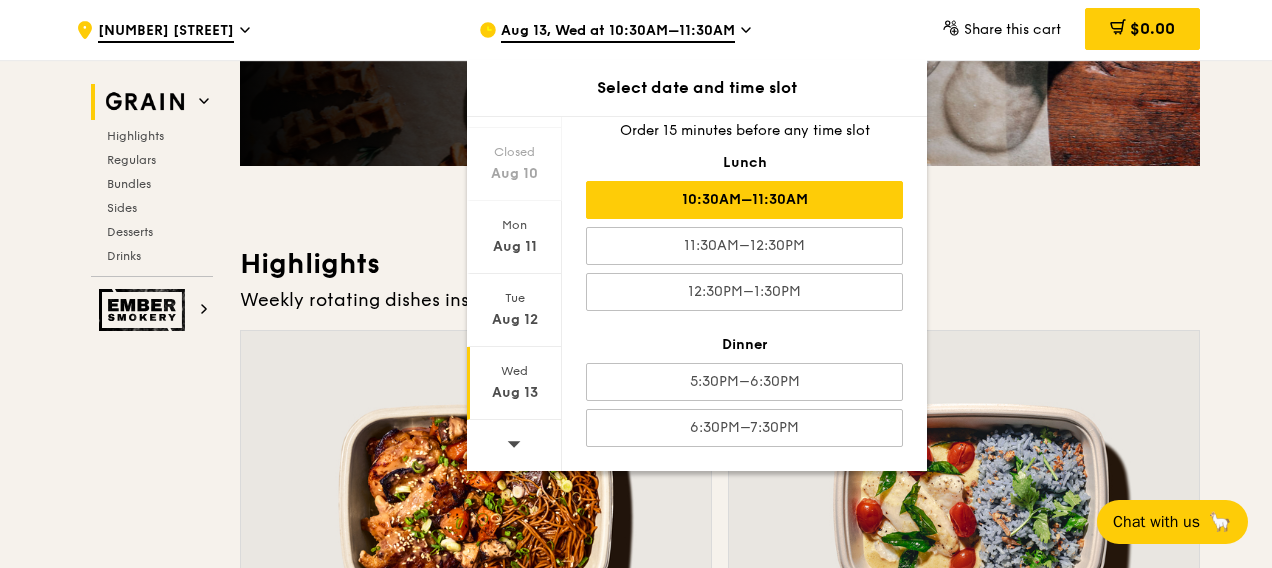 click on "10:30AM–11:30AM" at bounding box center [744, 200] 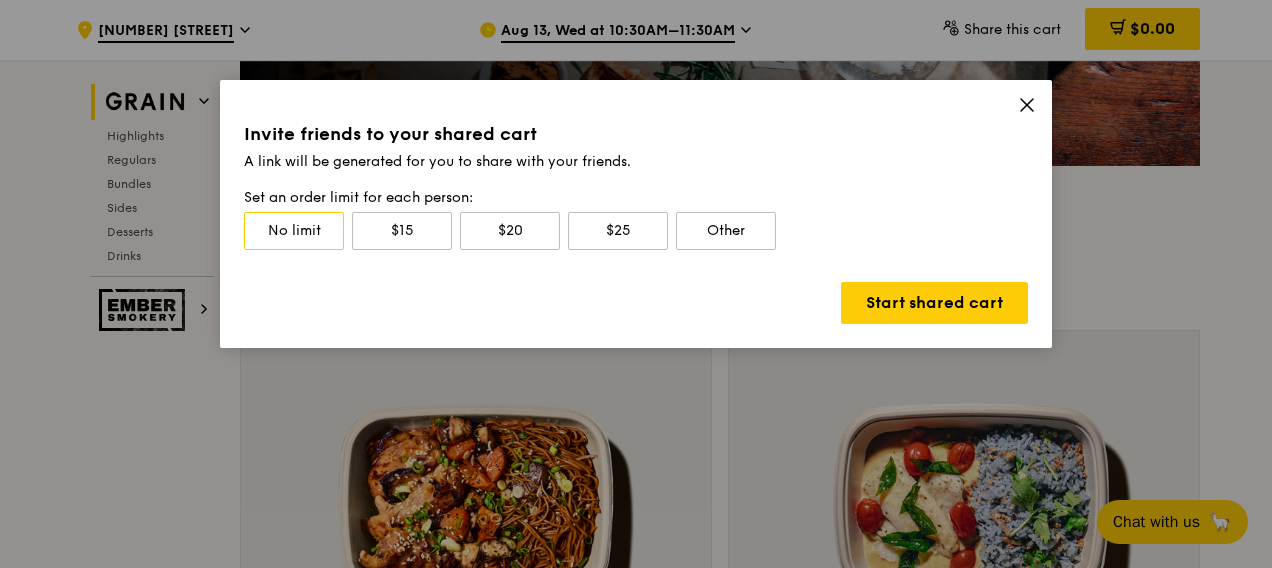 click 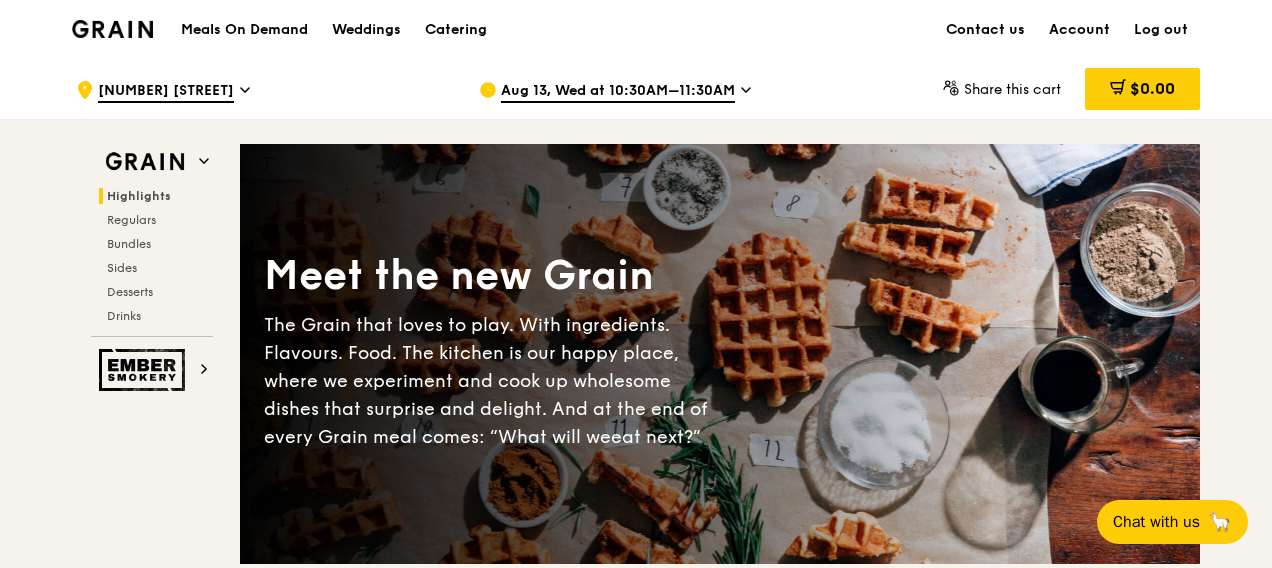 scroll, scrollTop: 0, scrollLeft: 0, axis: both 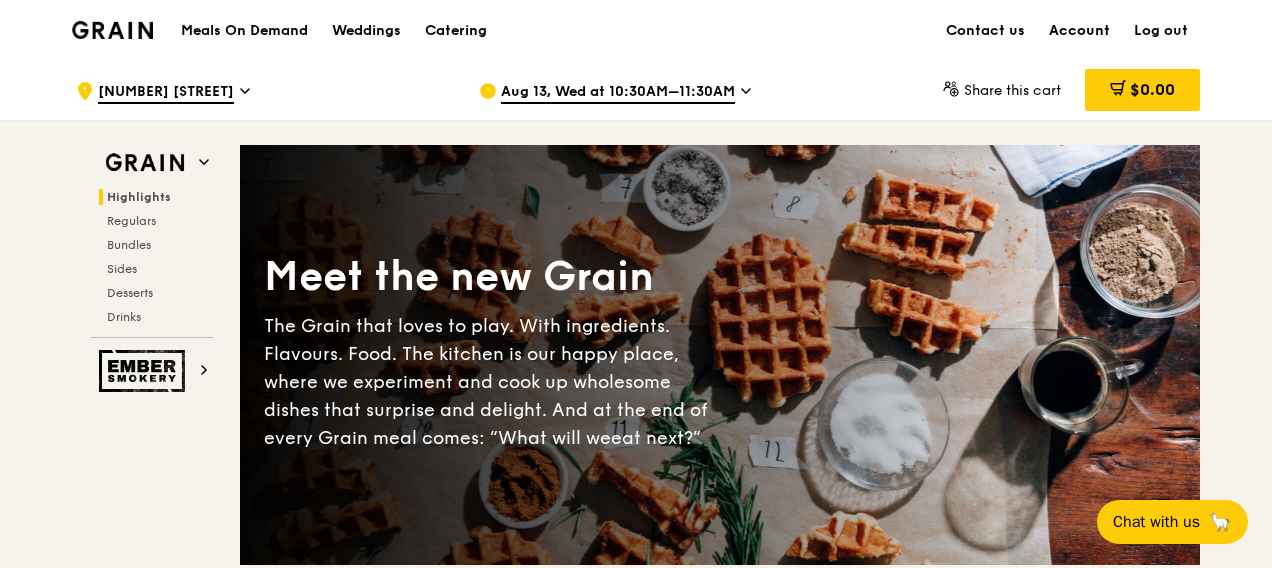 click on "Account" at bounding box center (1079, 31) 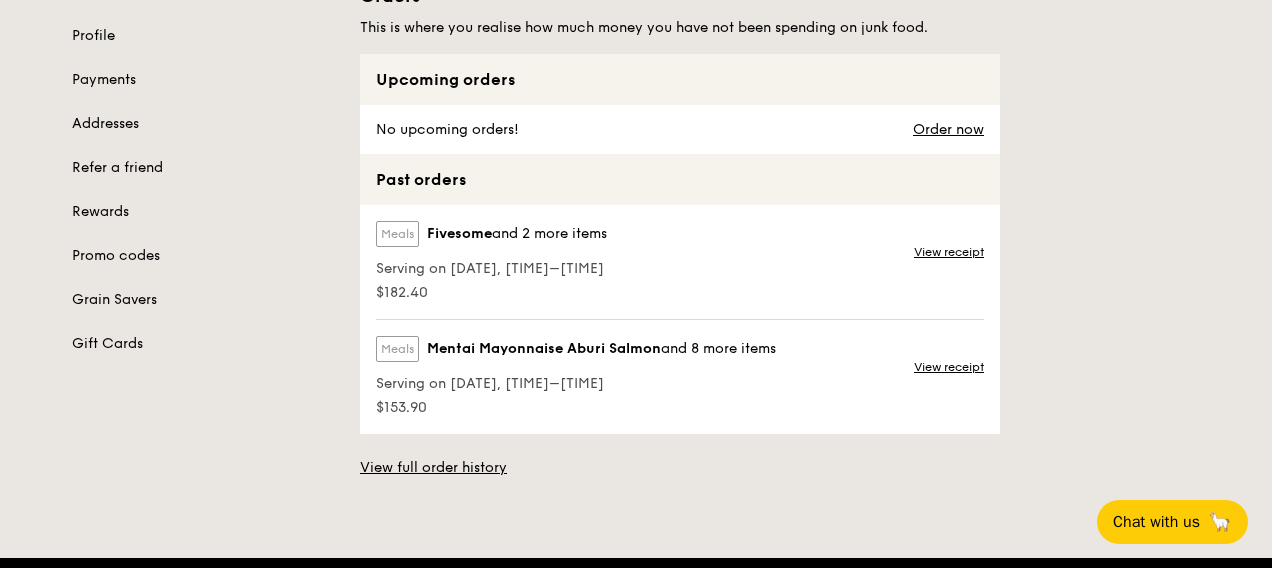 scroll, scrollTop: 249, scrollLeft: 0, axis: vertical 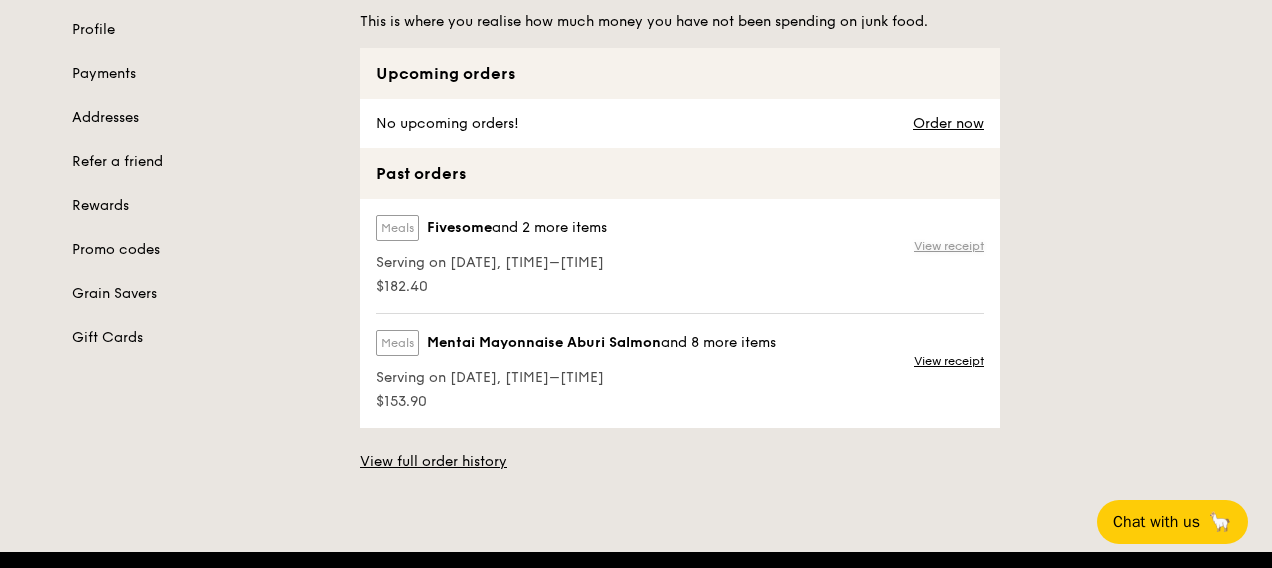 click on "View receipt" at bounding box center [949, 246] 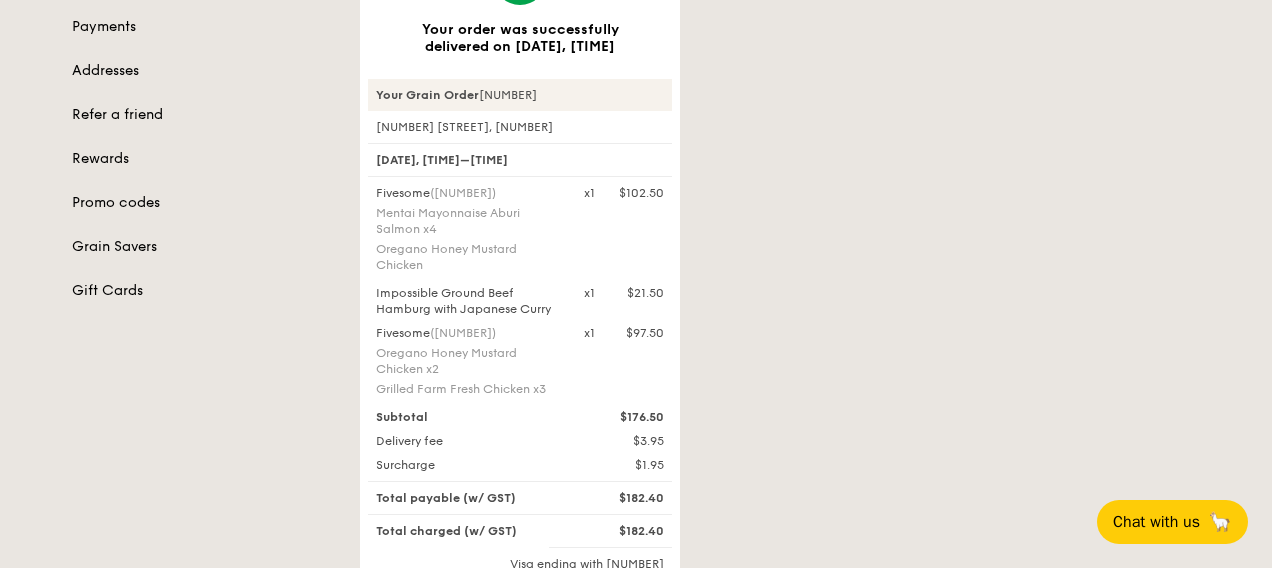 scroll, scrollTop: 0, scrollLeft: 0, axis: both 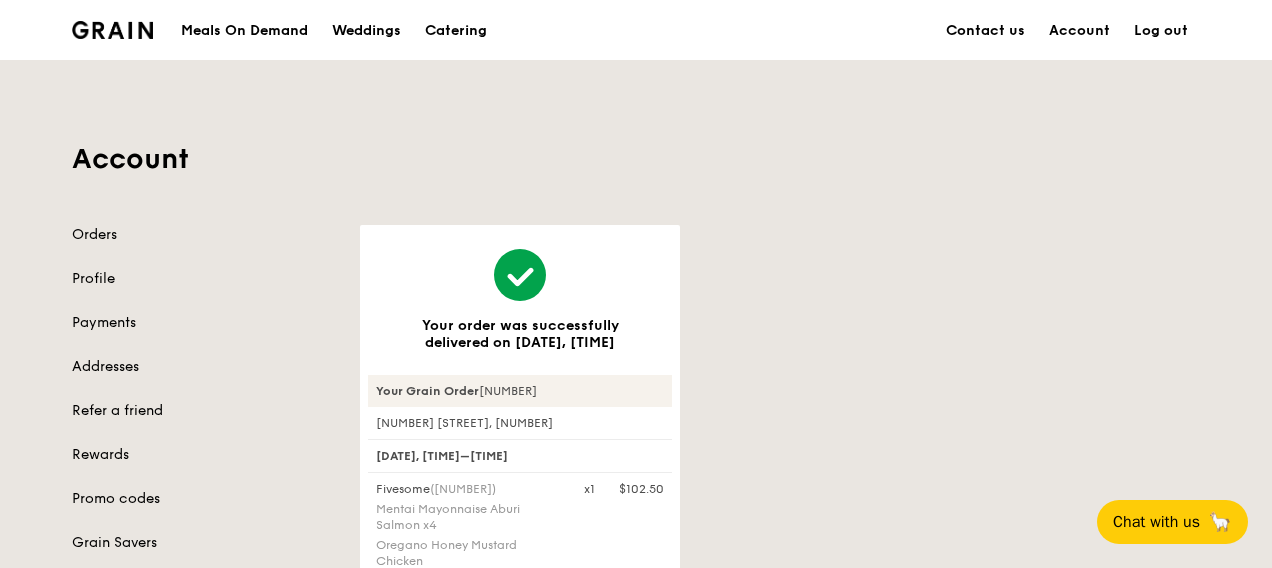 click on "Meals On Demand" at bounding box center [244, 31] 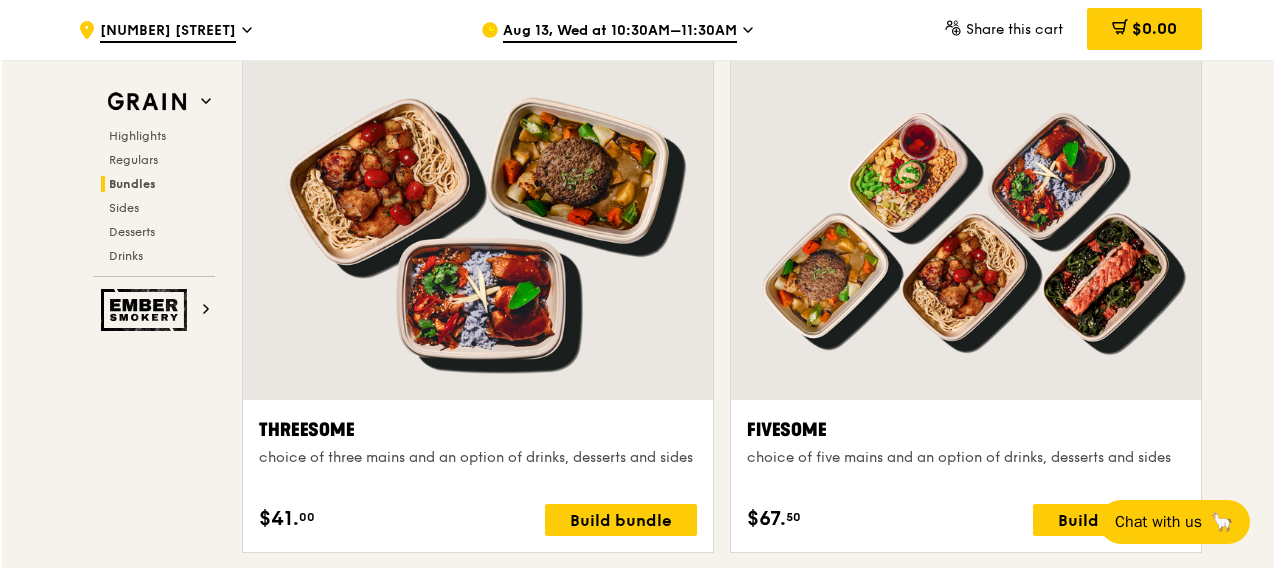 scroll, scrollTop: 3527, scrollLeft: 0, axis: vertical 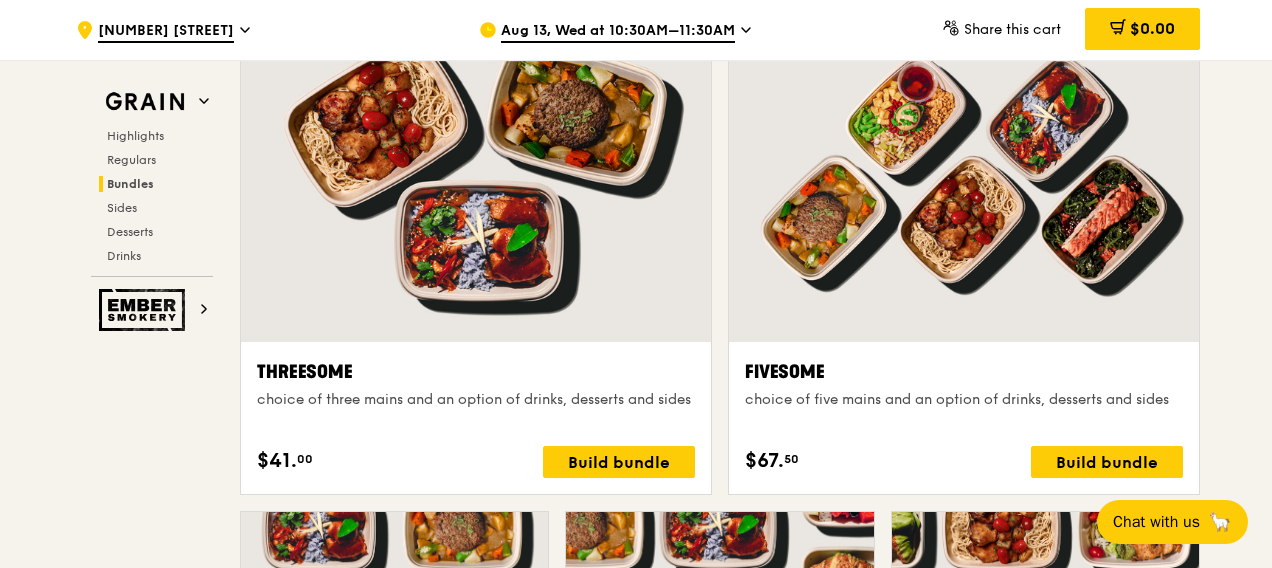 click on "choice of five mains and an option of drinks, desserts and sides" at bounding box center [964, 400] 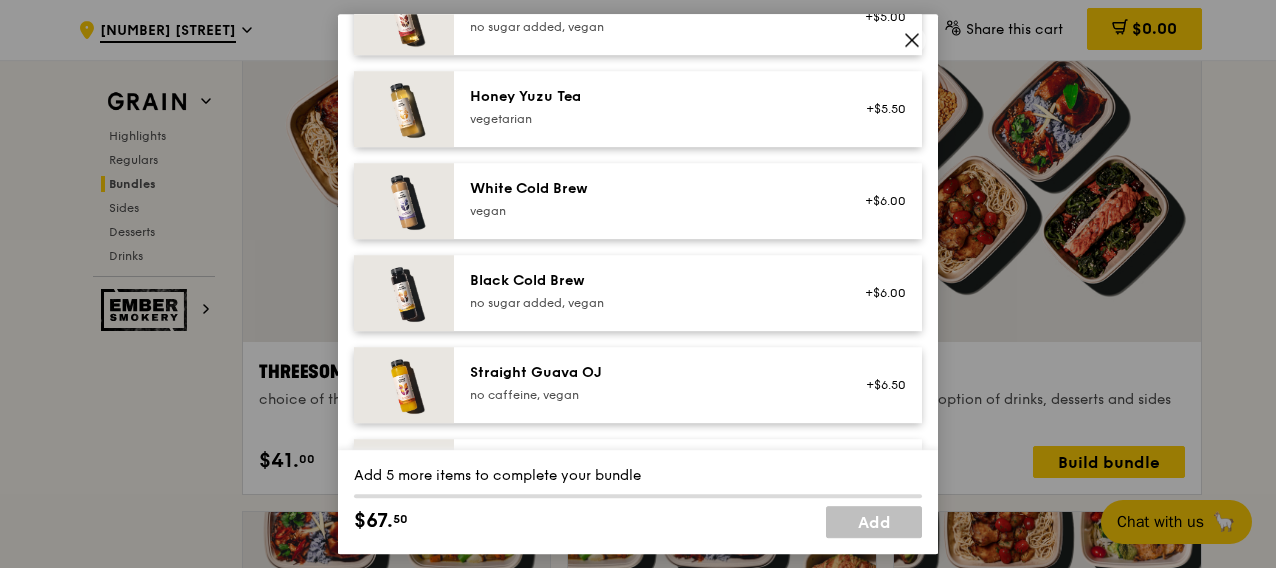 scroll, scrollTop: 2549, scrollLeft: 0, axis: vertical 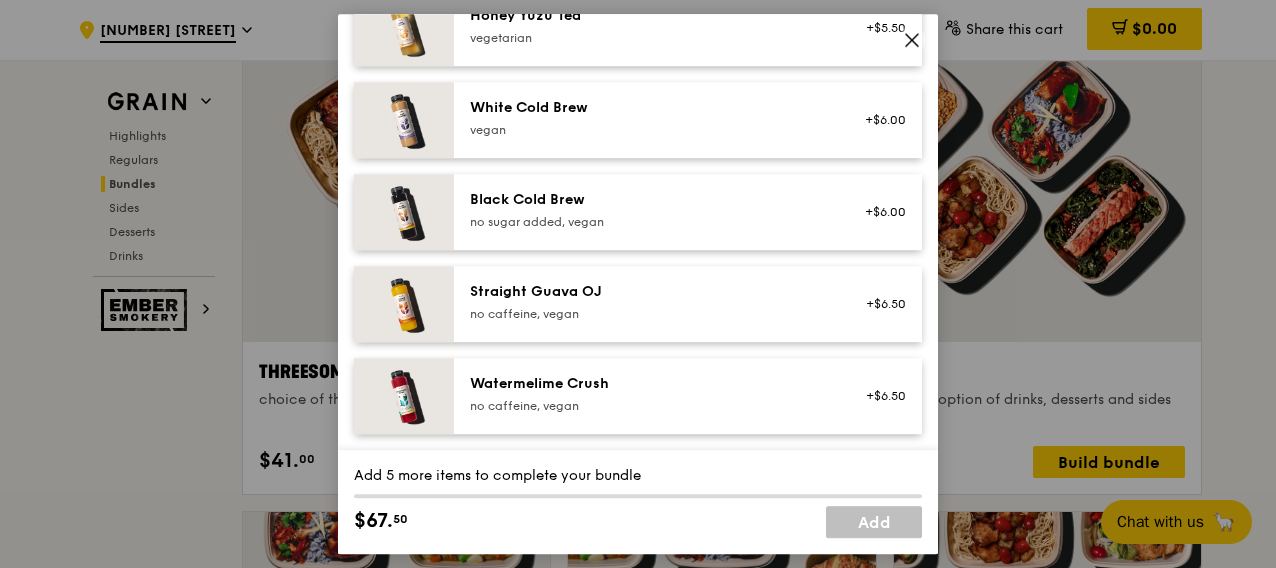 click 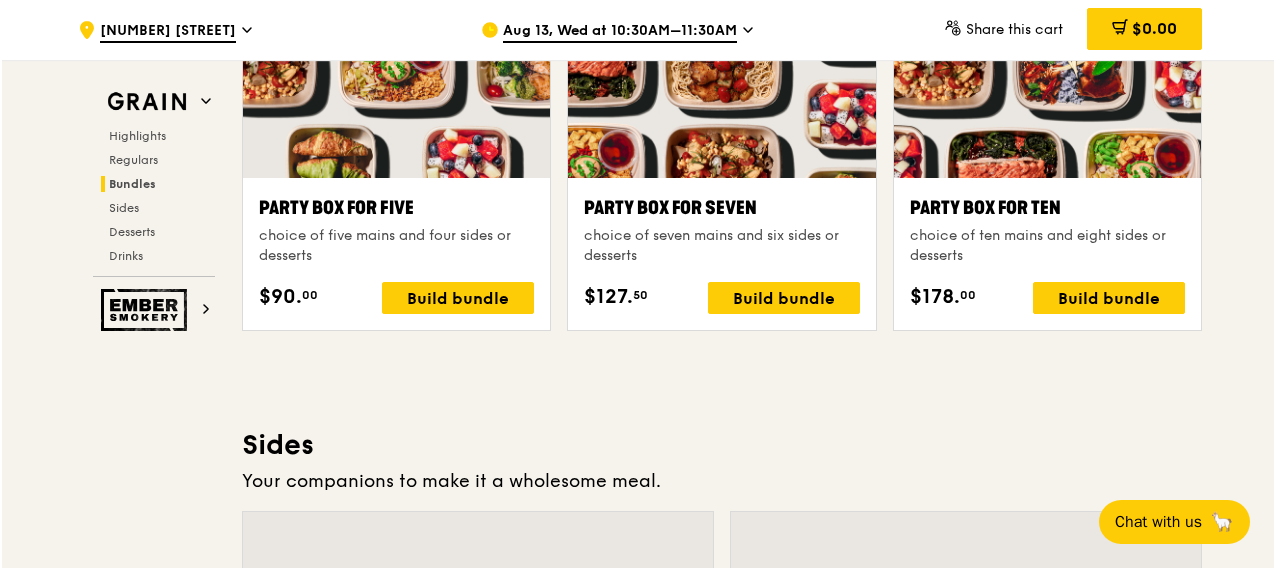 scroll, scrollTop: 4082, scrollLeft: 0, axis: vertical 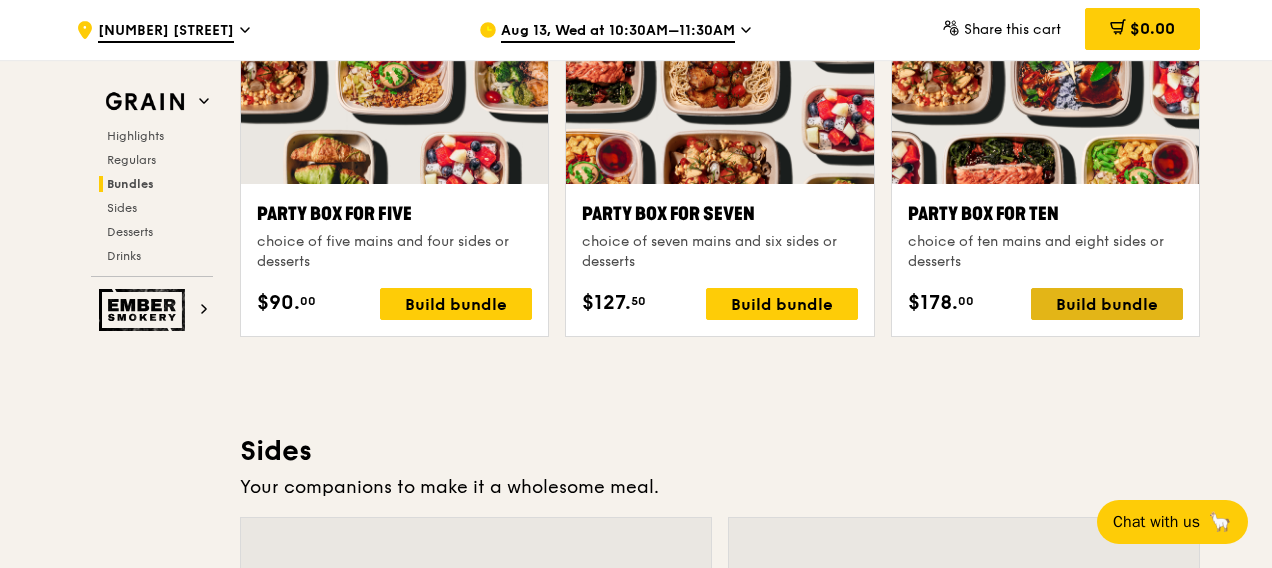 click on "Build bundle" at bounding box center (1107, 304) 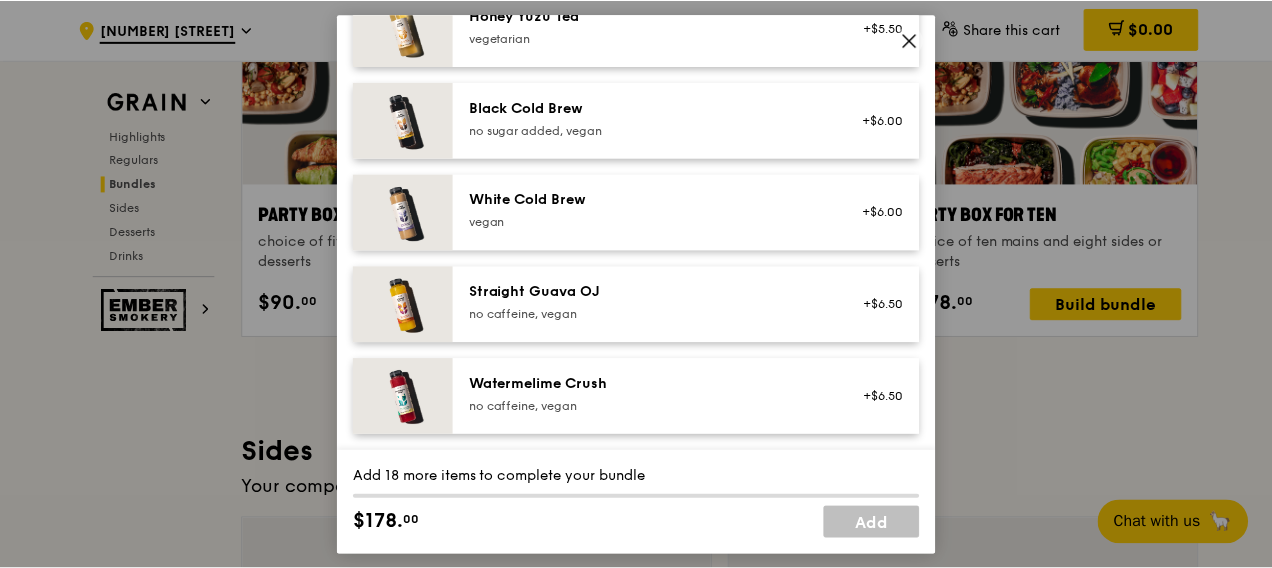 scroll, scrollTop: 2549, scrollLeft: 0, axis: vertical 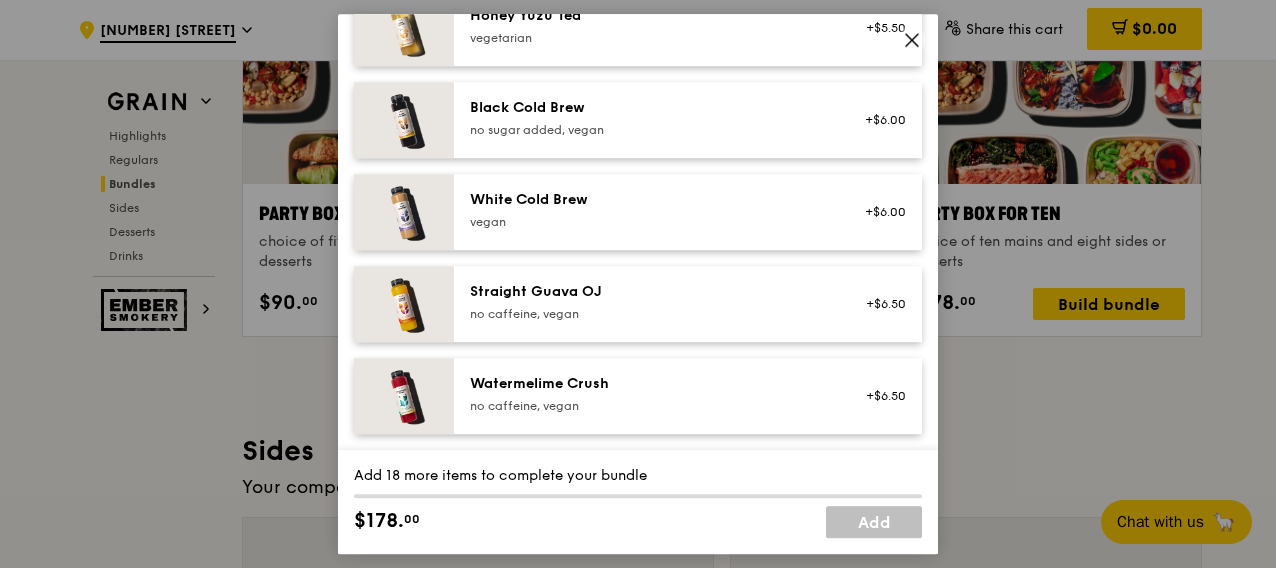 click 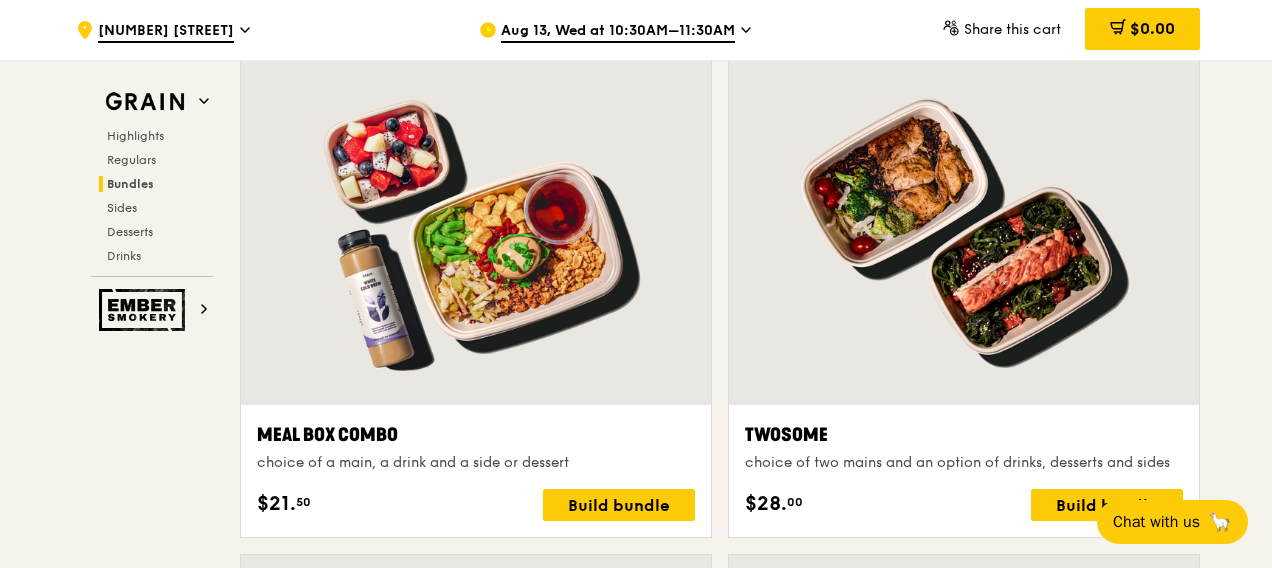 scroll, scrollTop: 2972, scrollLeft: 0, axis: vertical 